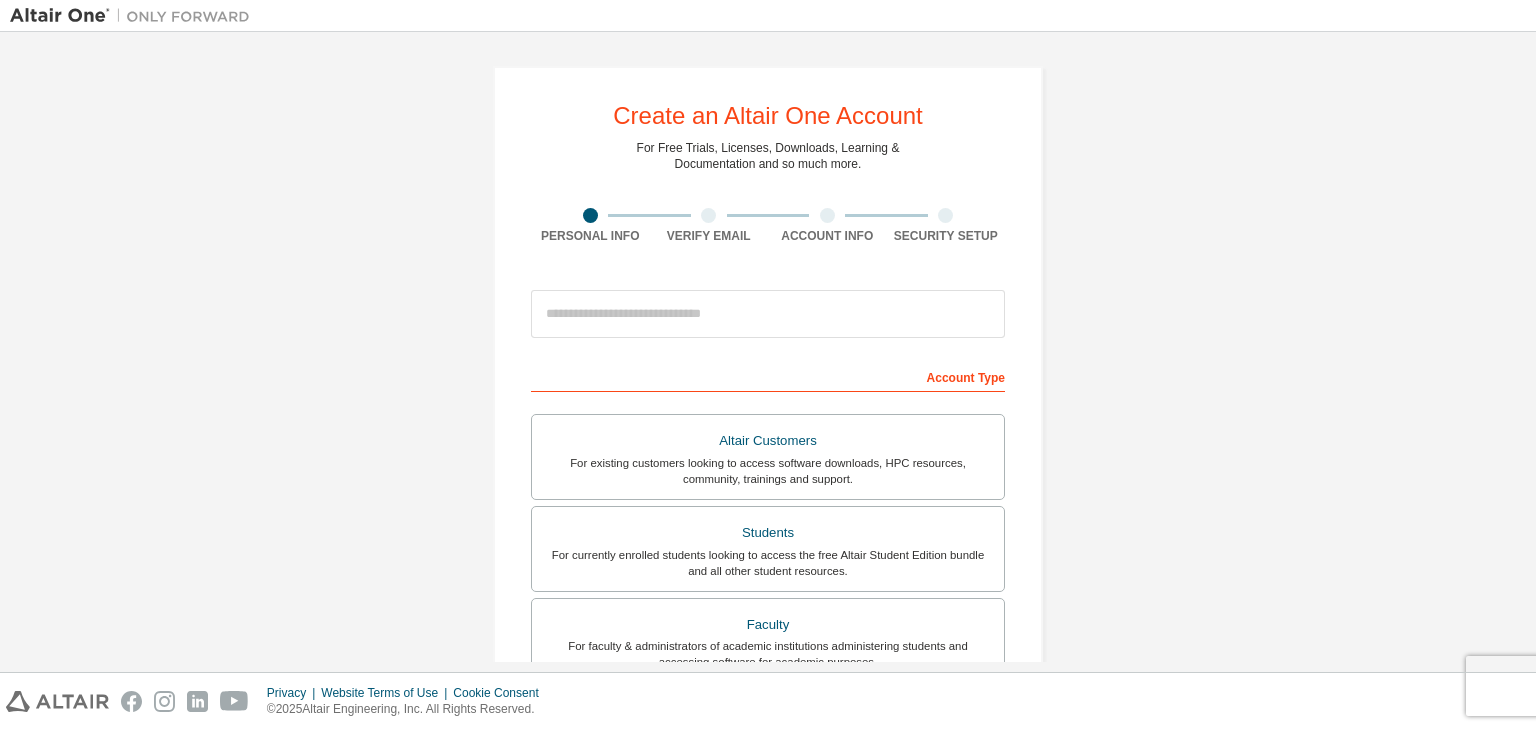 scroll, scrollTop: 0, scrollLeft: 0, axis: both 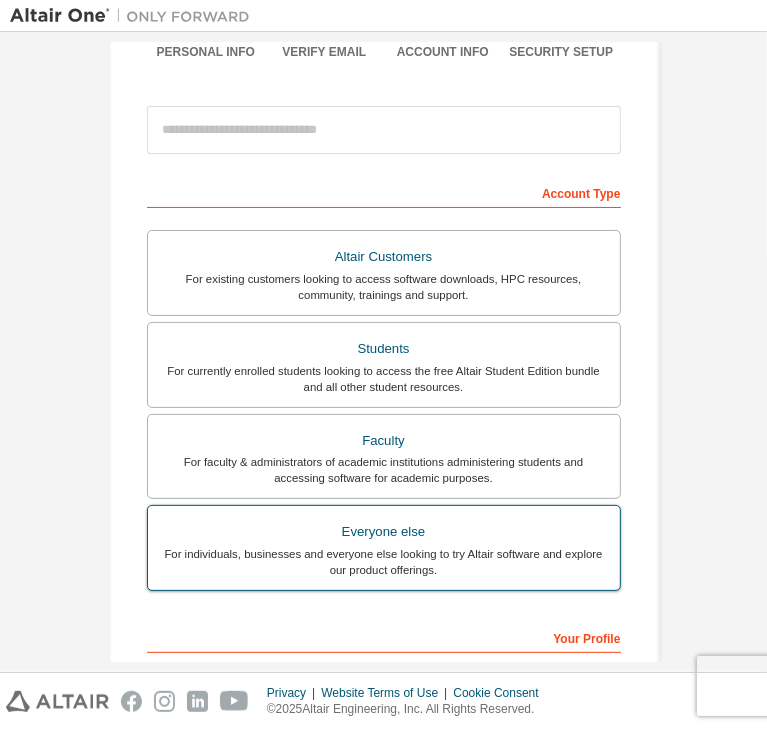 click on "Everyone else" at bounding box center (384, 532) 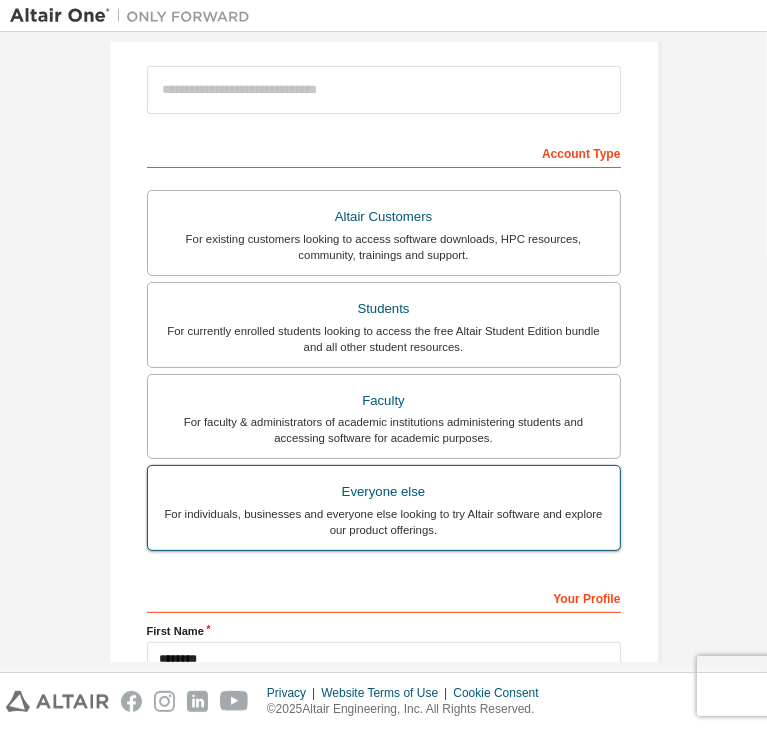 scroll, scrollTop: 435, scrollLeft: 0, axis: vertical 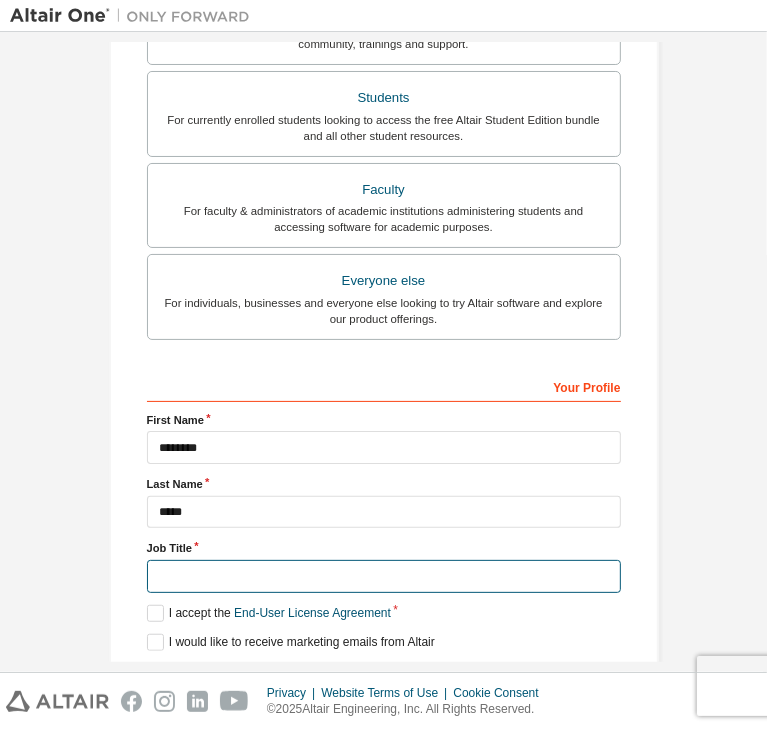 click at bounding box center [384, 576] 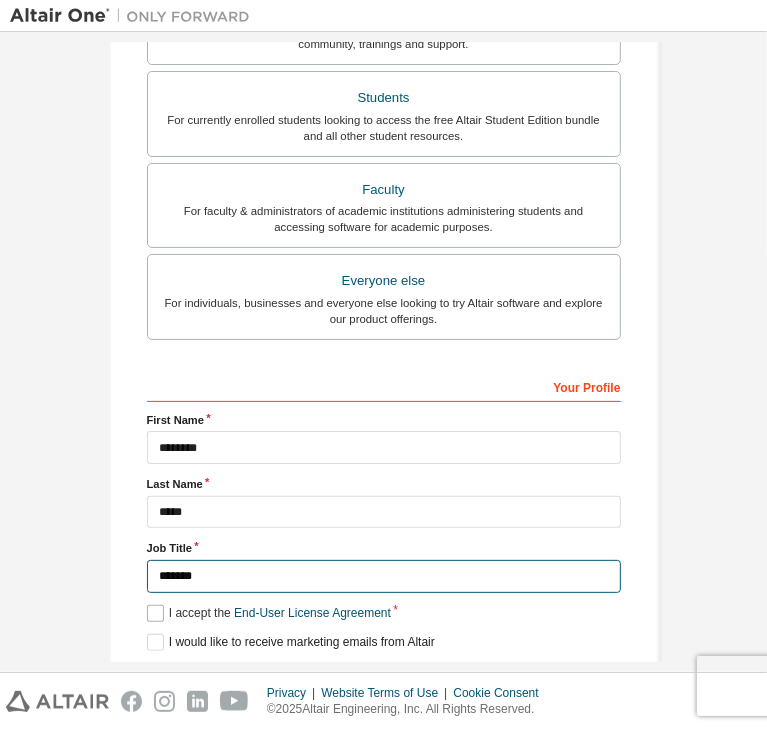 type on "*******" 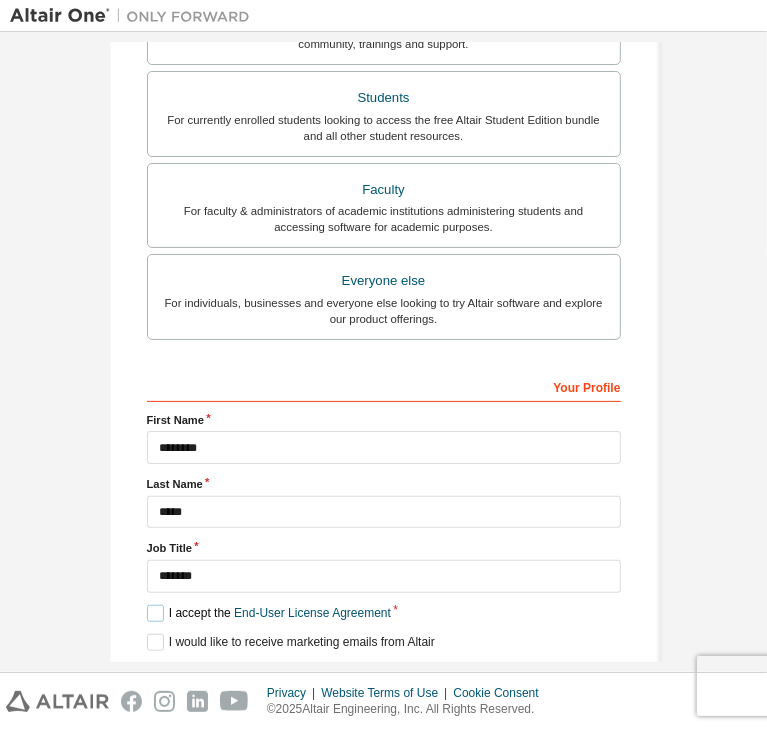click on "I accept the    End-User License Agreement" at bounding box center [269, 613] 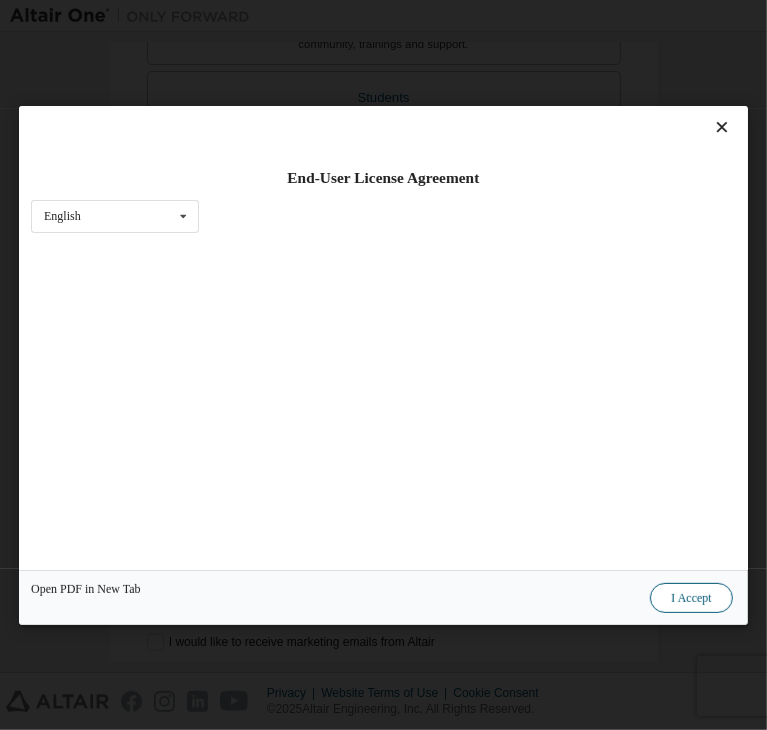 click on "I Accept" at bounding box center (692, 598) 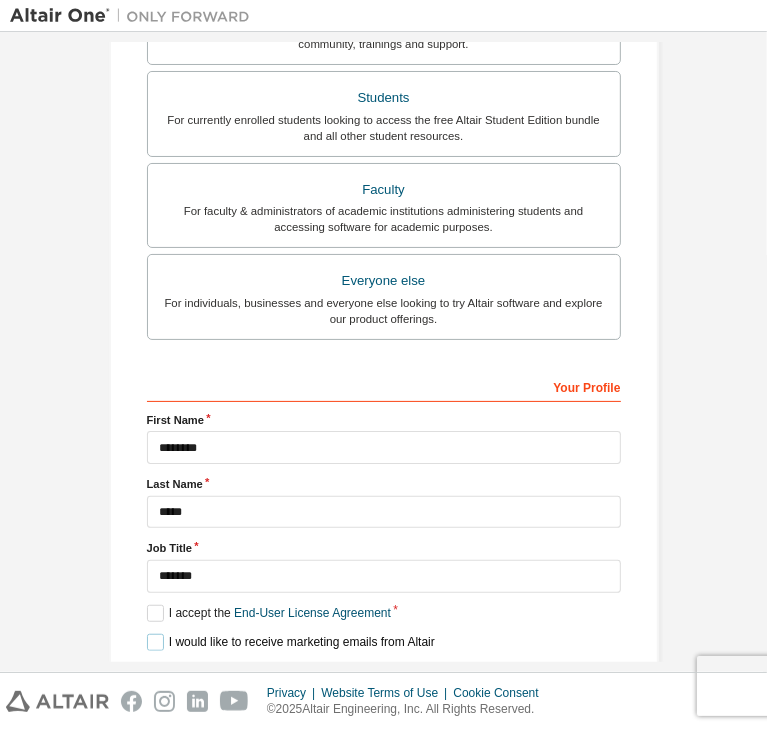 click on "I would like to receive marketing emails from Altair" at bounding box center (291, 642) 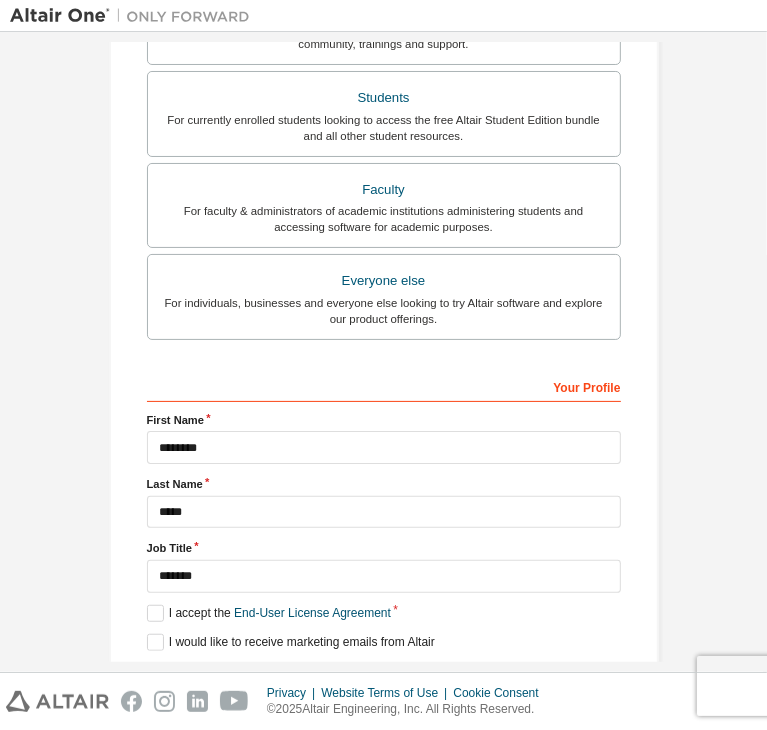 click on "Next" at bounding box center (384, 678) 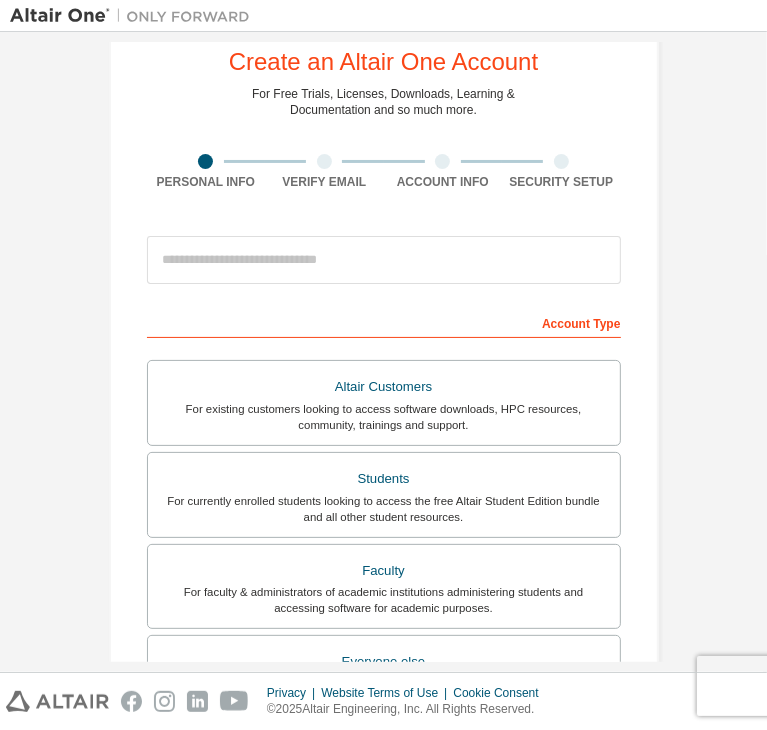 scroll, scrollTop: 42, scrollLeft: 0, axis: vertical 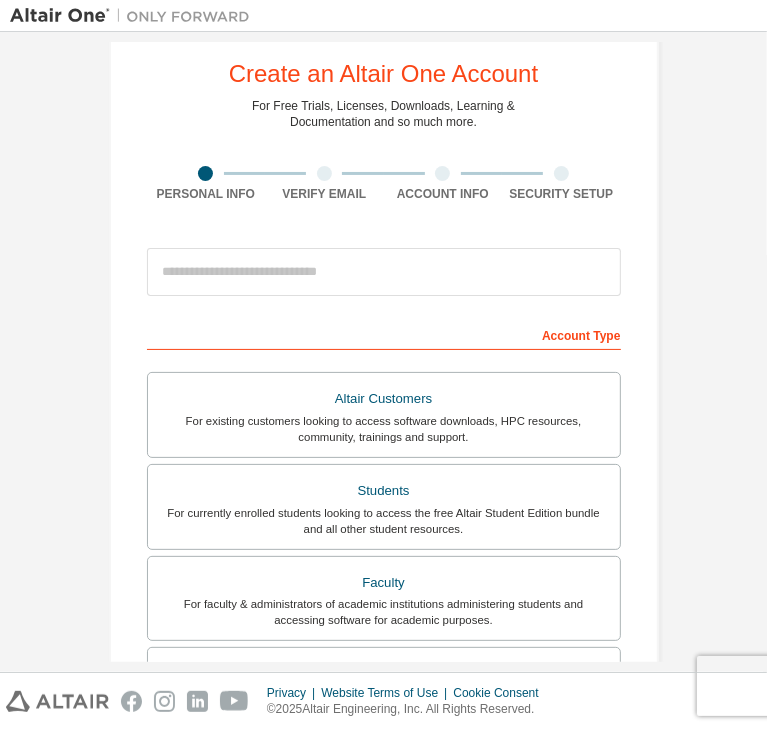 click on "Account Type" at bounding box center (384, 334) 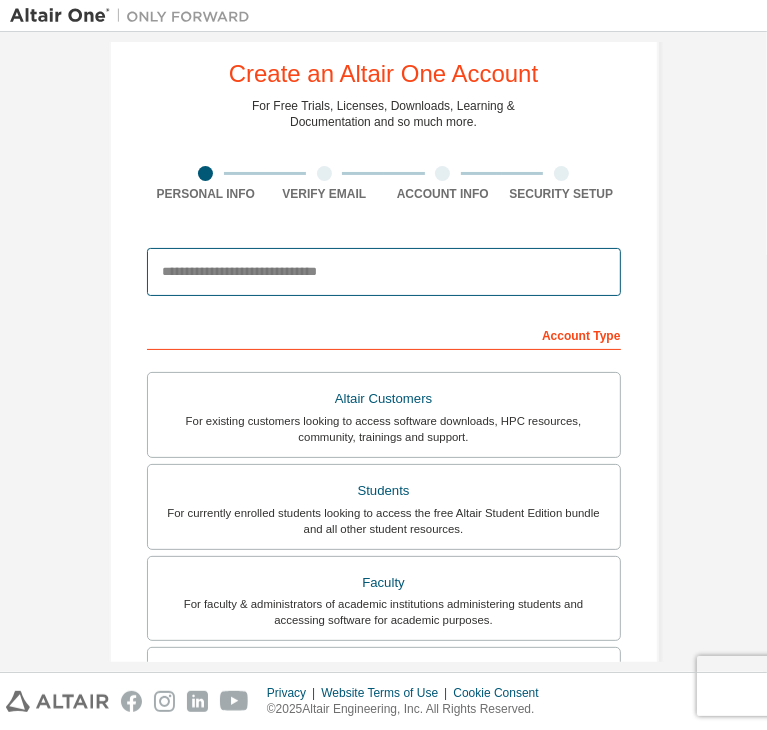 click at bounding box center [384, 272] 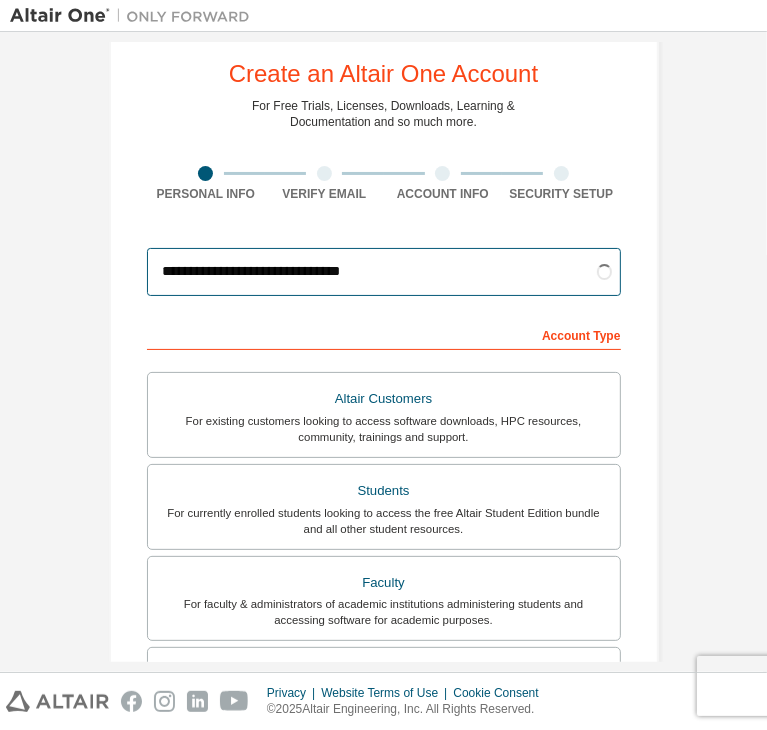 click on "**********" at bounding box center [384, 272] 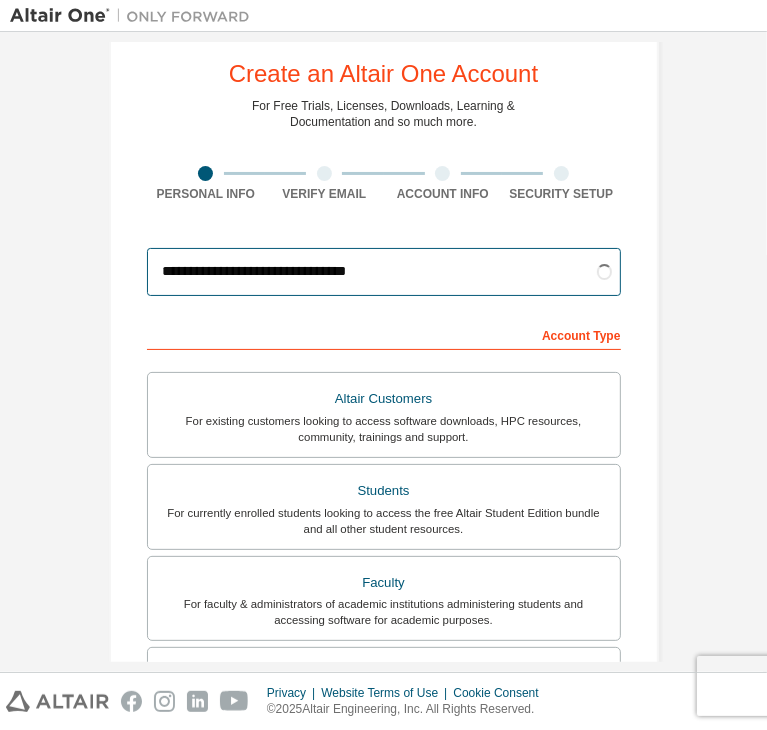 type on "**********" 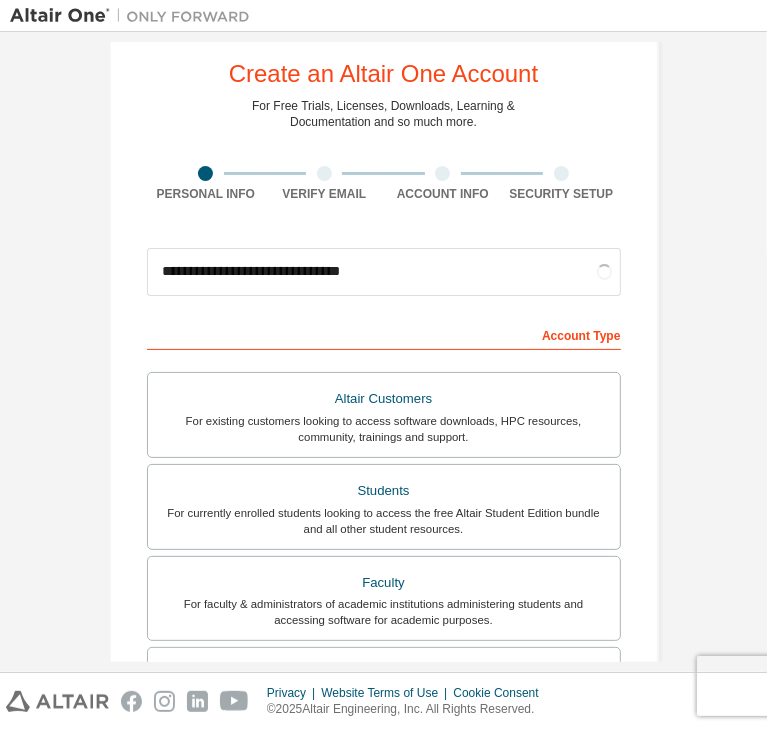 click on "**********" at bounding box center [384, 562] 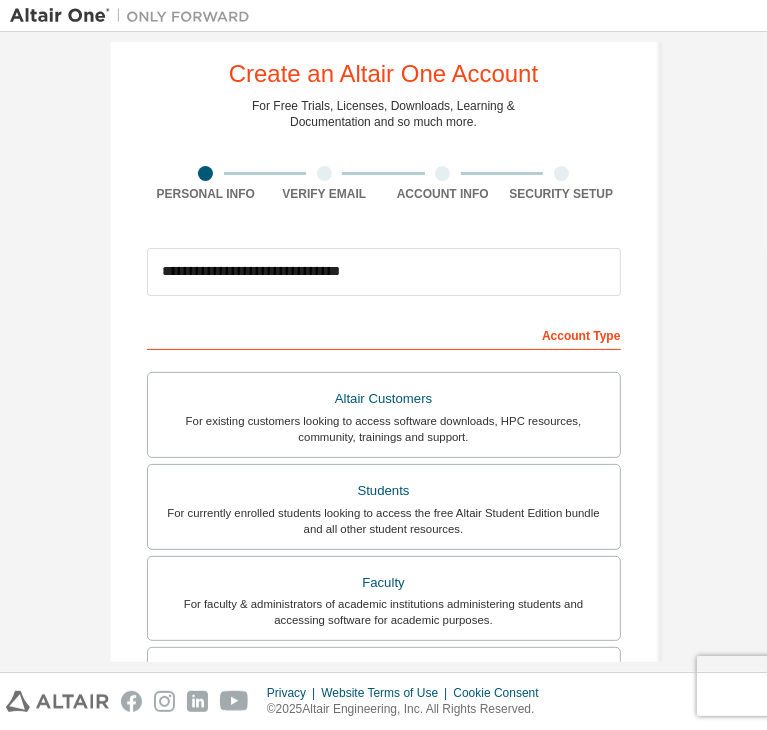 scroll, scrollTop: 435, scrollLeft: 0, axis: vertical 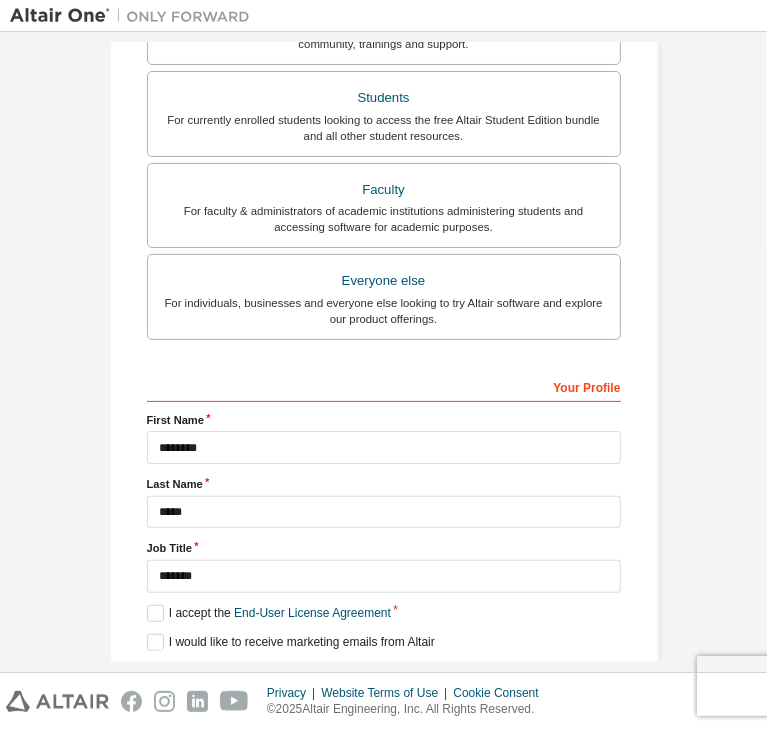 click on "Next" at bounding box center (382, 678) 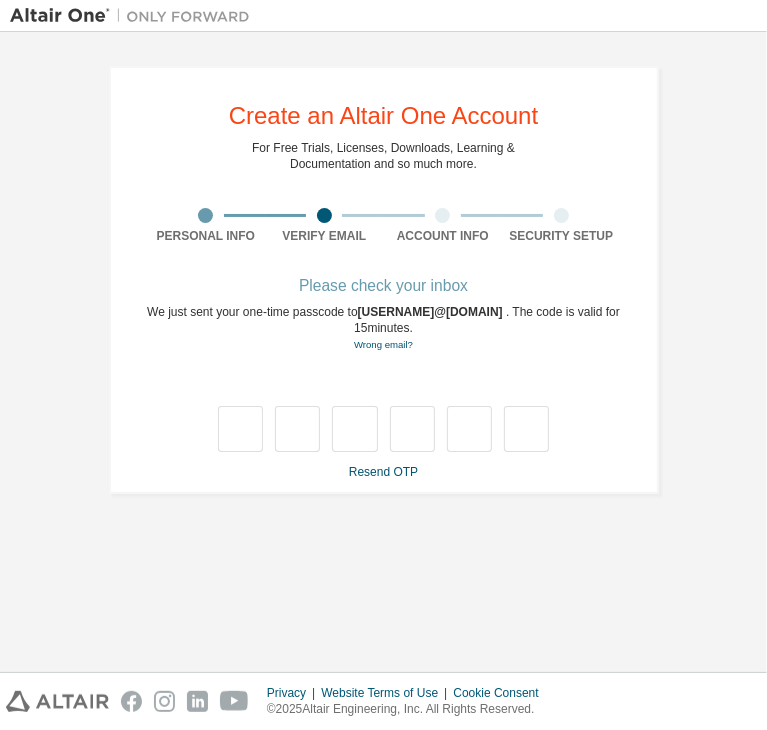 scroll, scrollTop: 0, scrollLeft: 0, axis: both 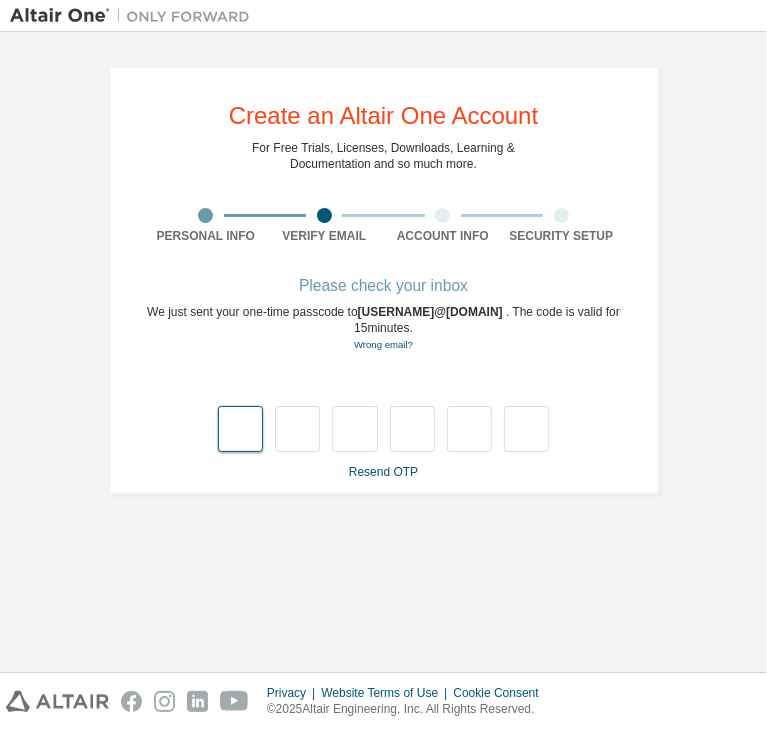 type on "*" 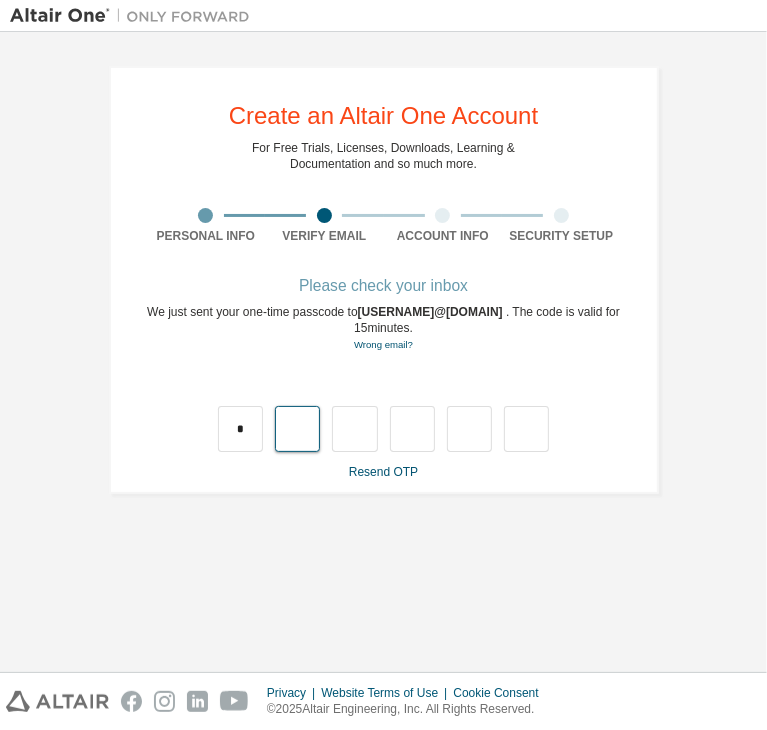 type on "*" 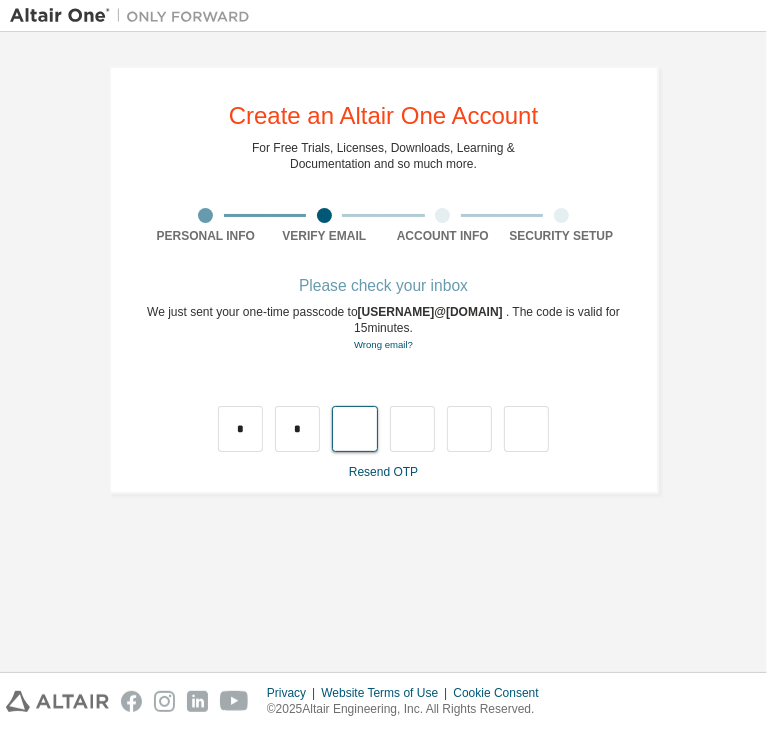 type on "*" 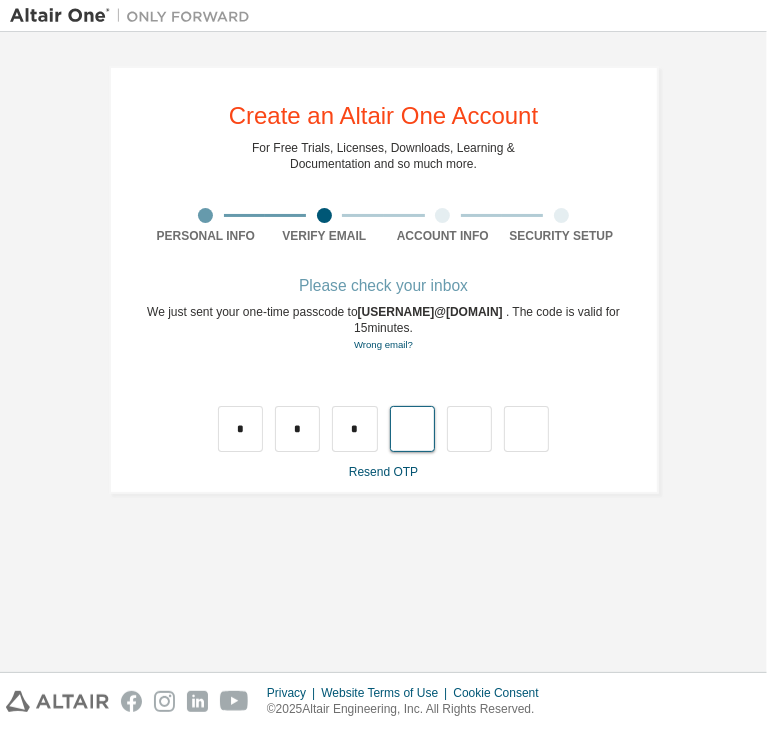 type on "*" 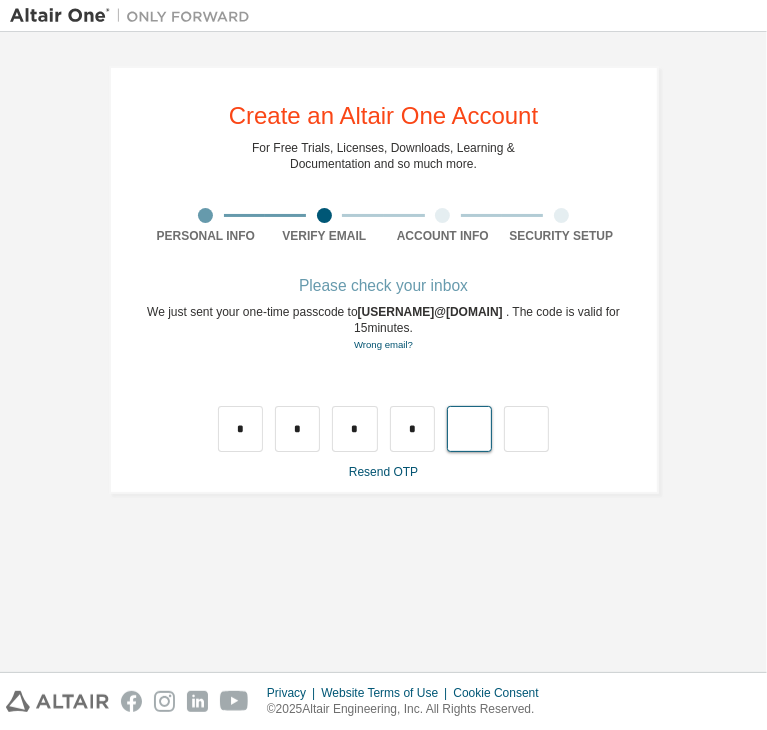type on "*" 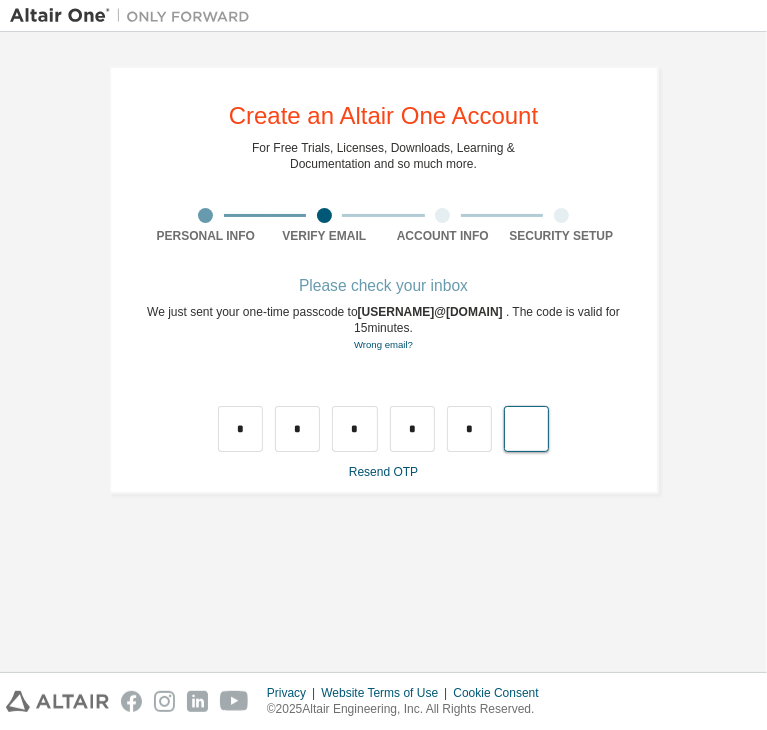 type on "*" 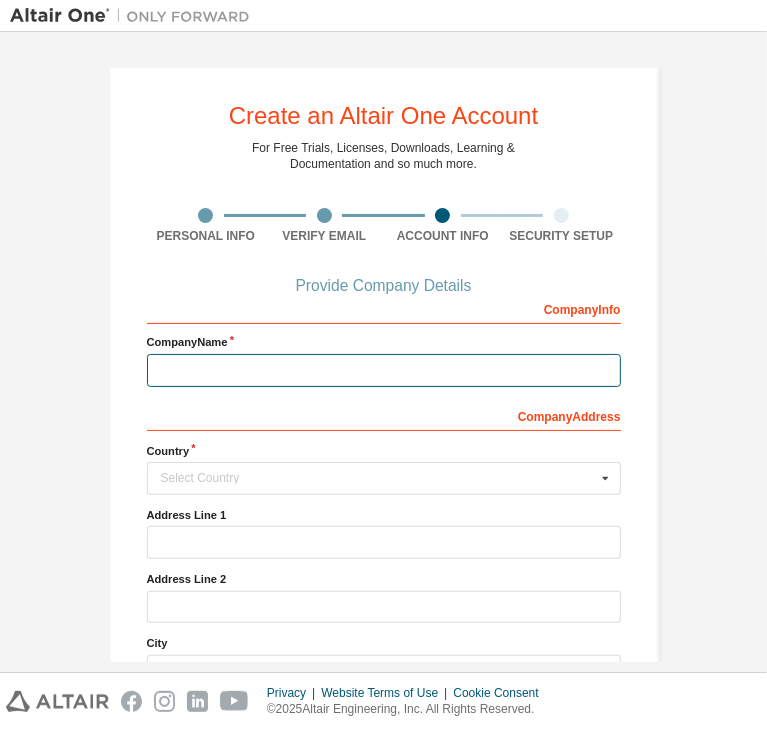 click at bounding box center [384, 370] 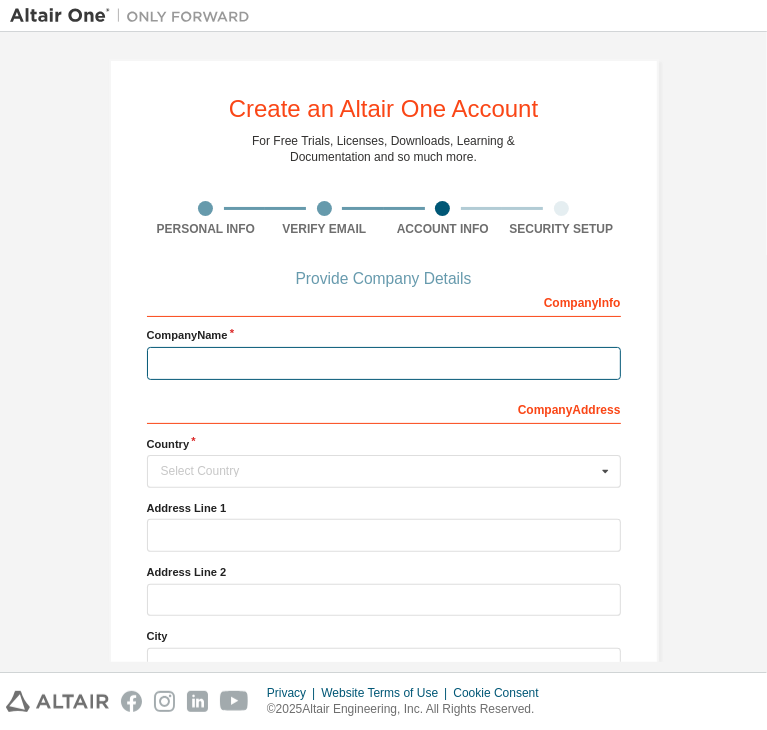 scroll, scrollTop: 6, scrollLeft: 0, axis: vertical 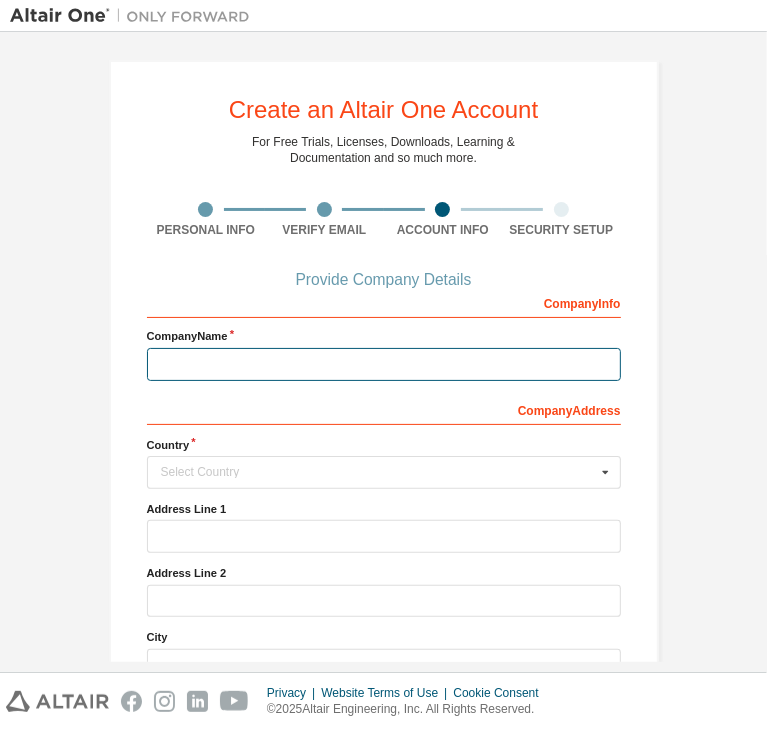 click at bounding box center (384, 364) 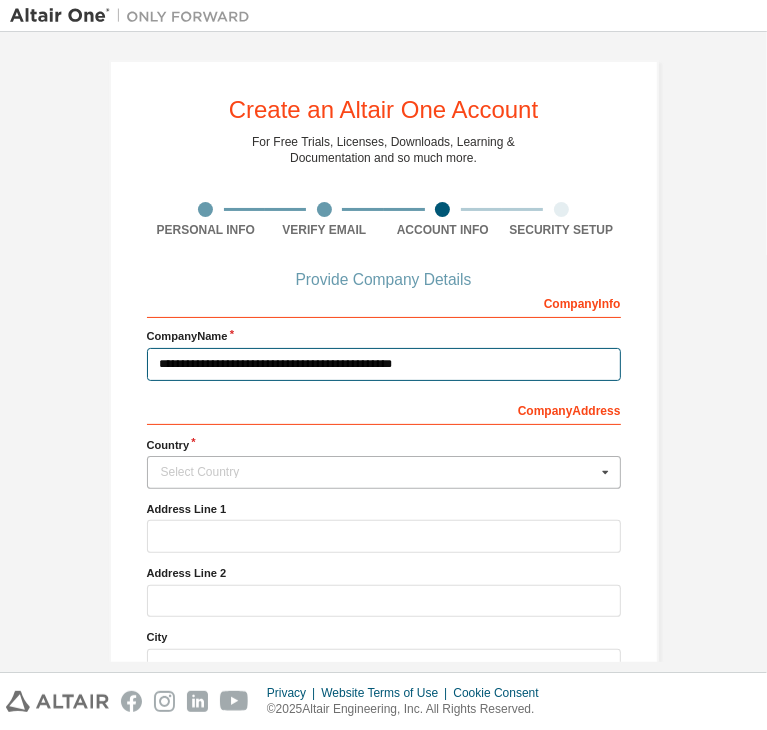 type on "**********" 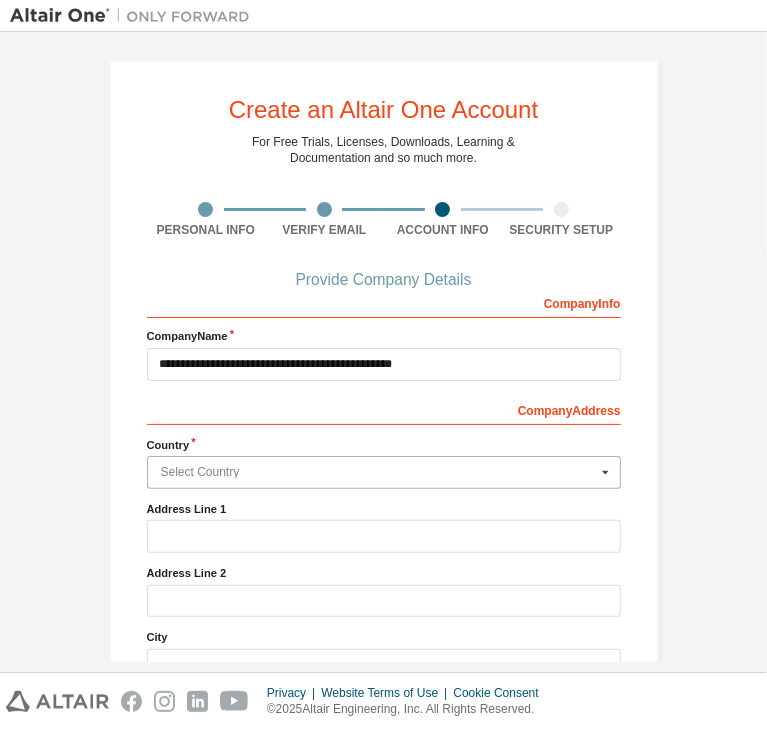 click at bounding box center (385, 472) 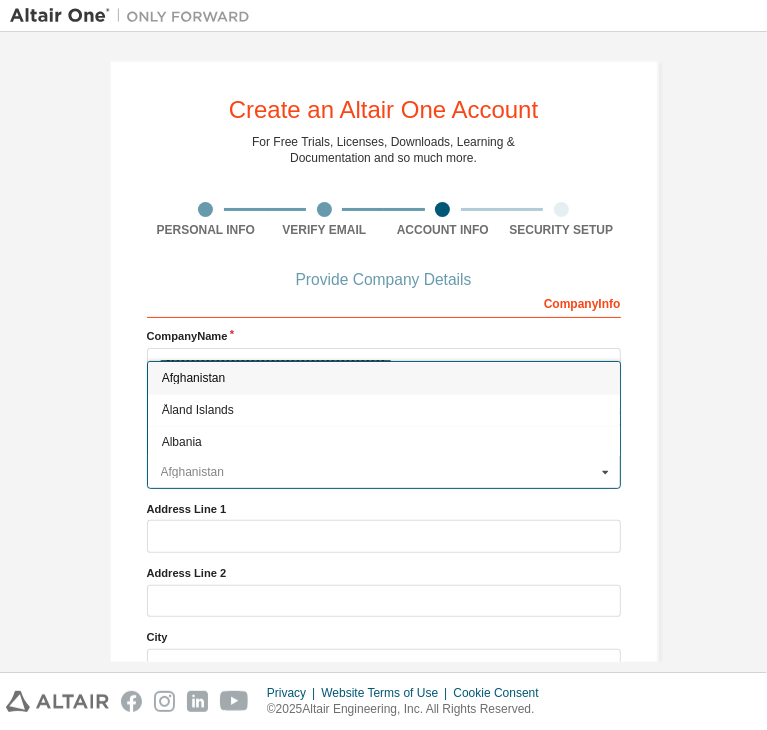 type on "*****" 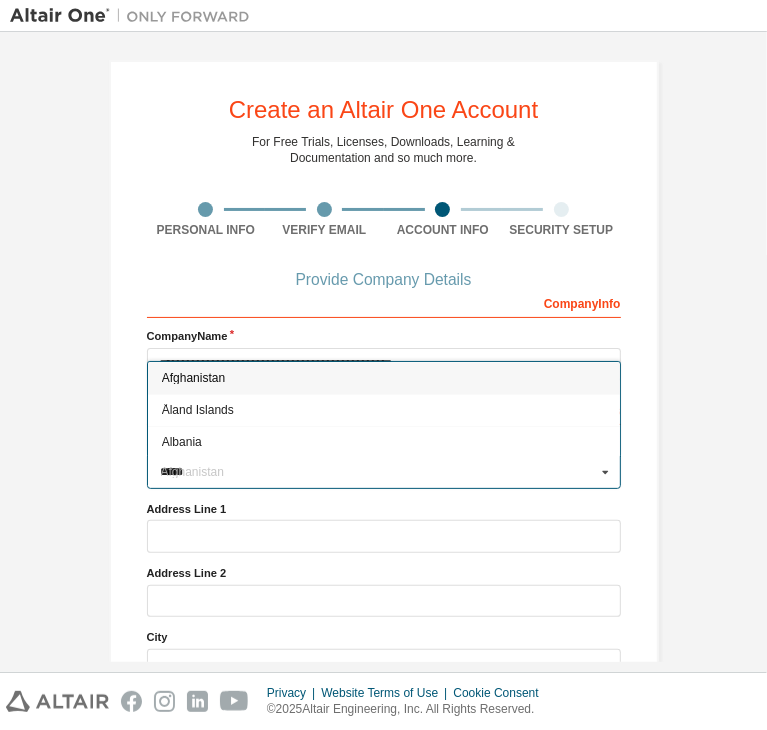 type 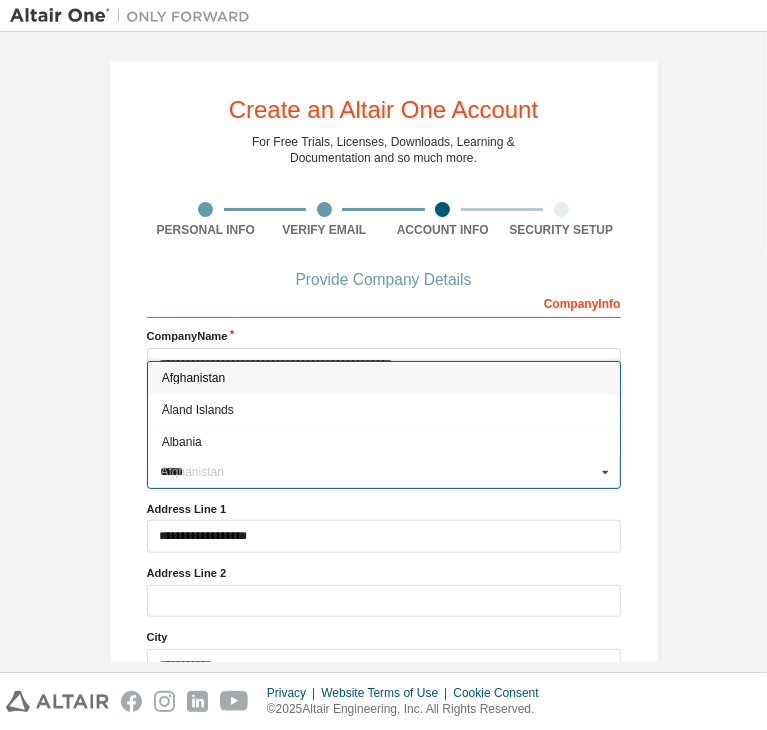 type on "**********" 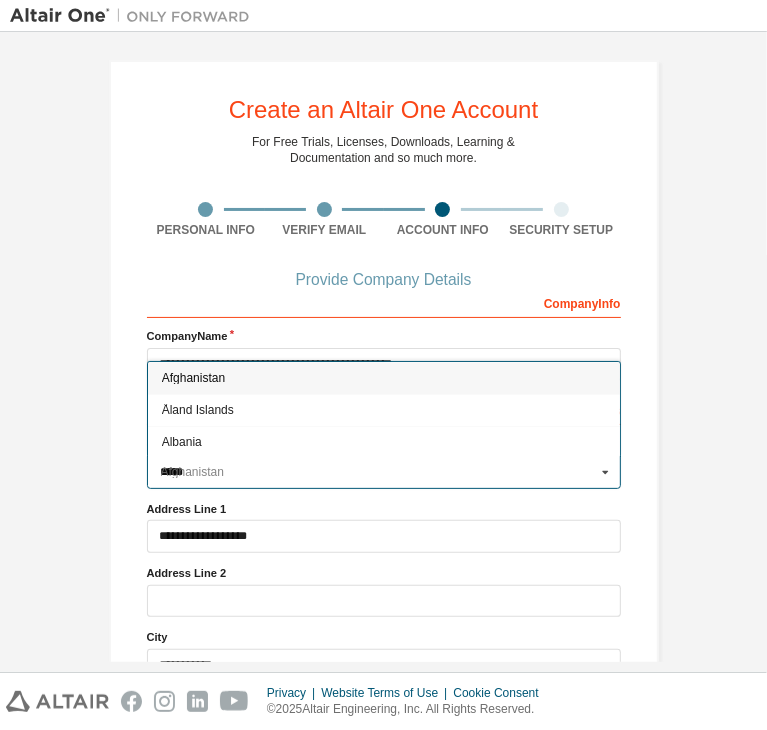 type 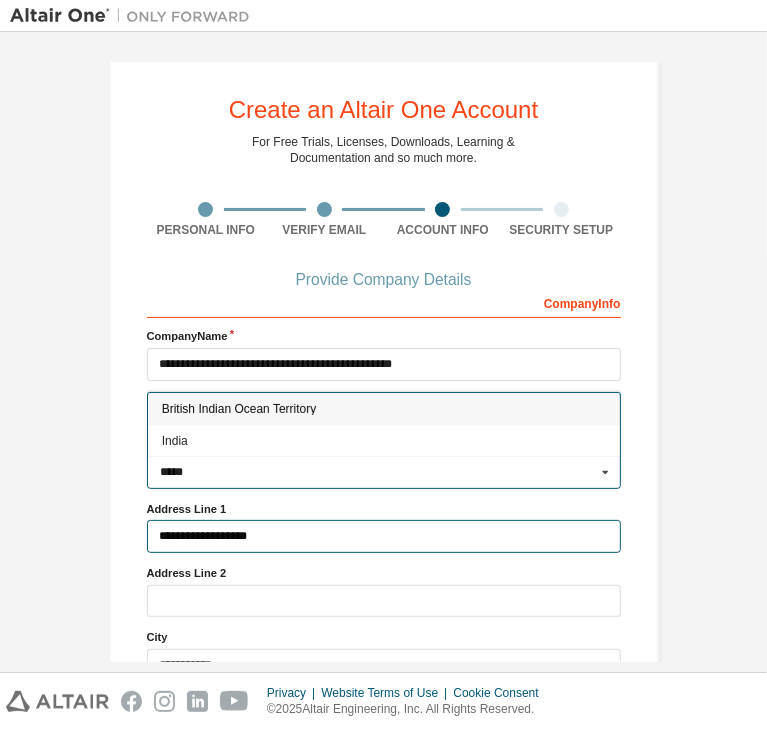 type 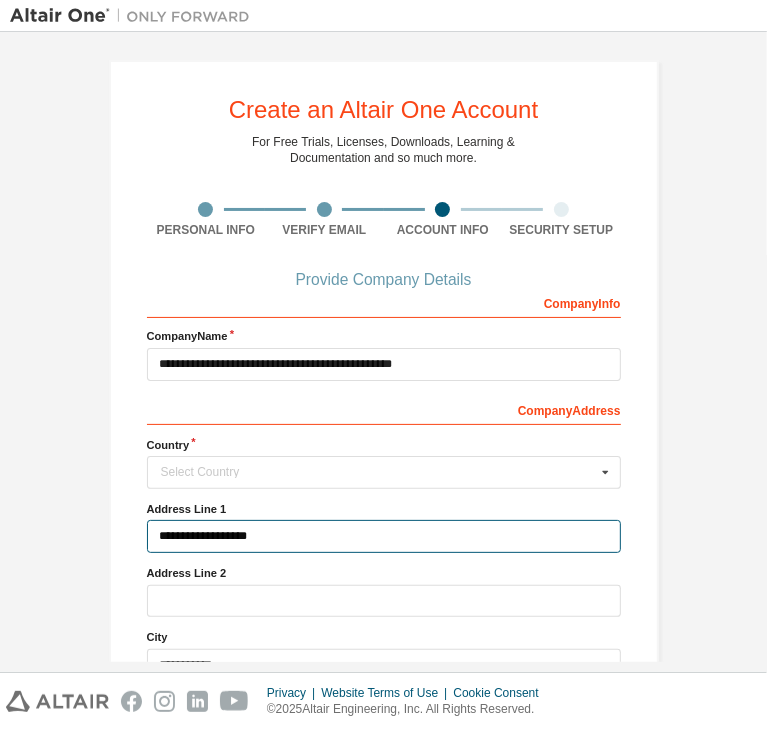 click on "**********" at bounding box center [384, 536] 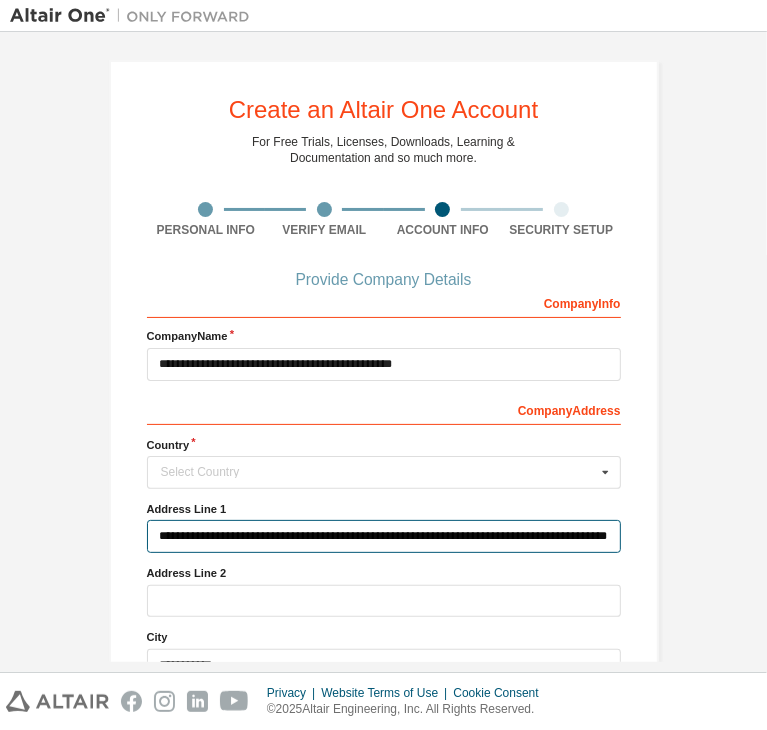 click on "**********" at bounding box center (384, 536) 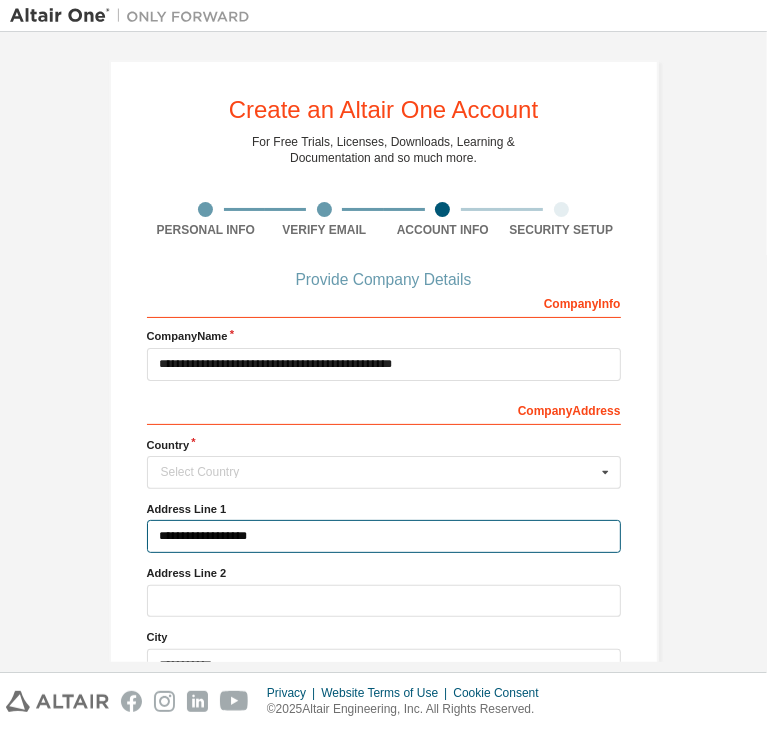 scroll, scrollTop: 180, scrollLeft: 0, axis: vertical 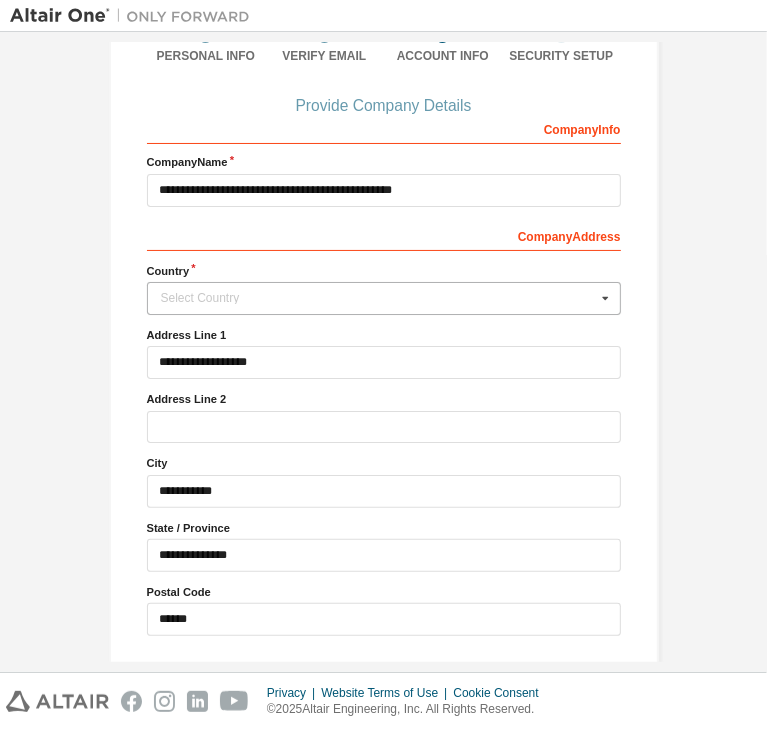 click on "Select Country" at bounding box center (378, 298) 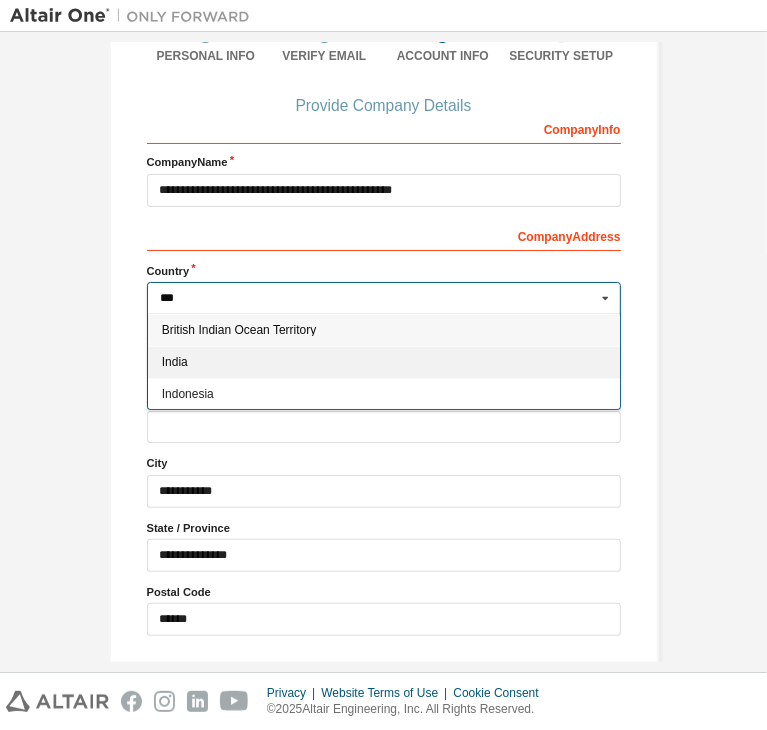type on "***" 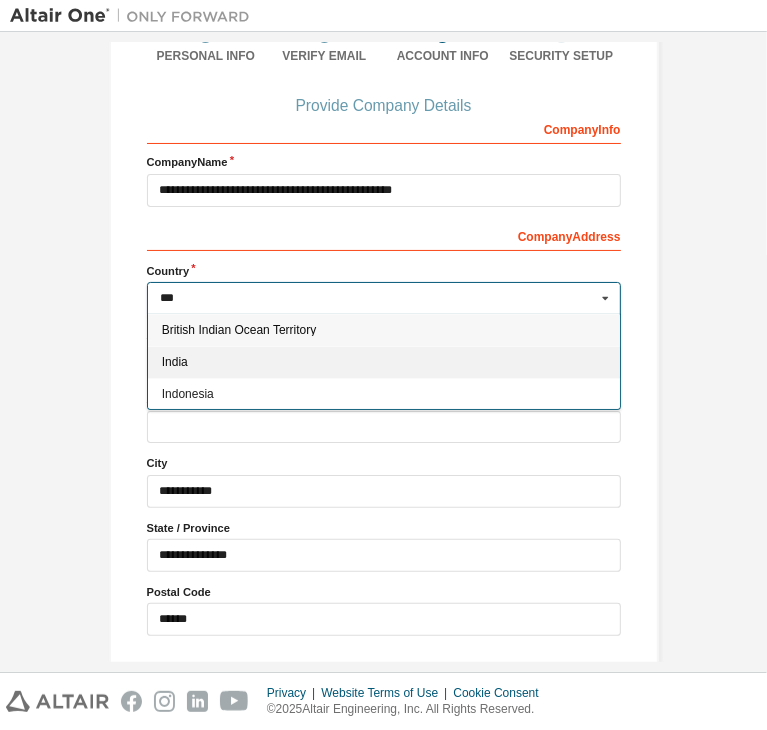 click on "India" at bounding box center [383, 362] 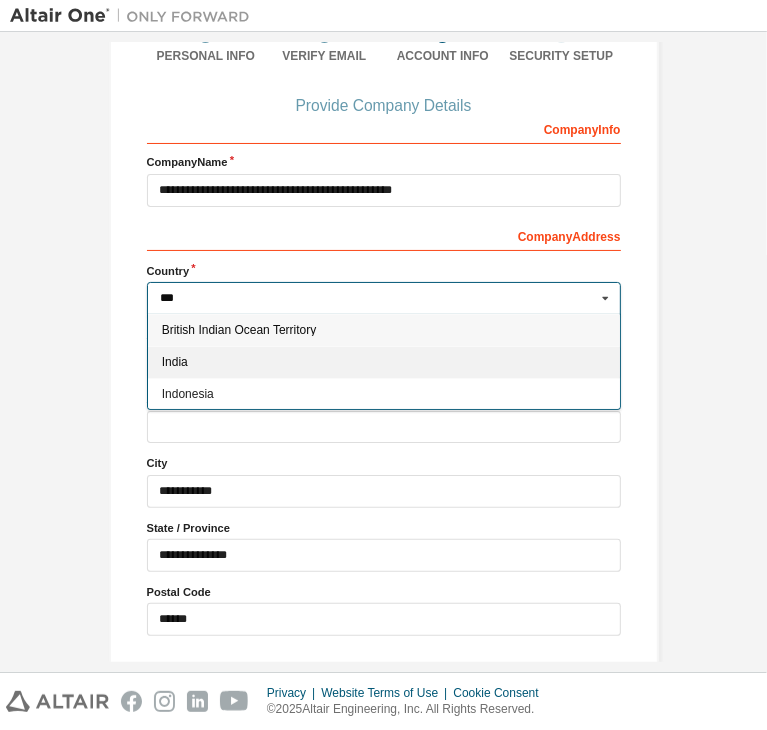 type on "***" 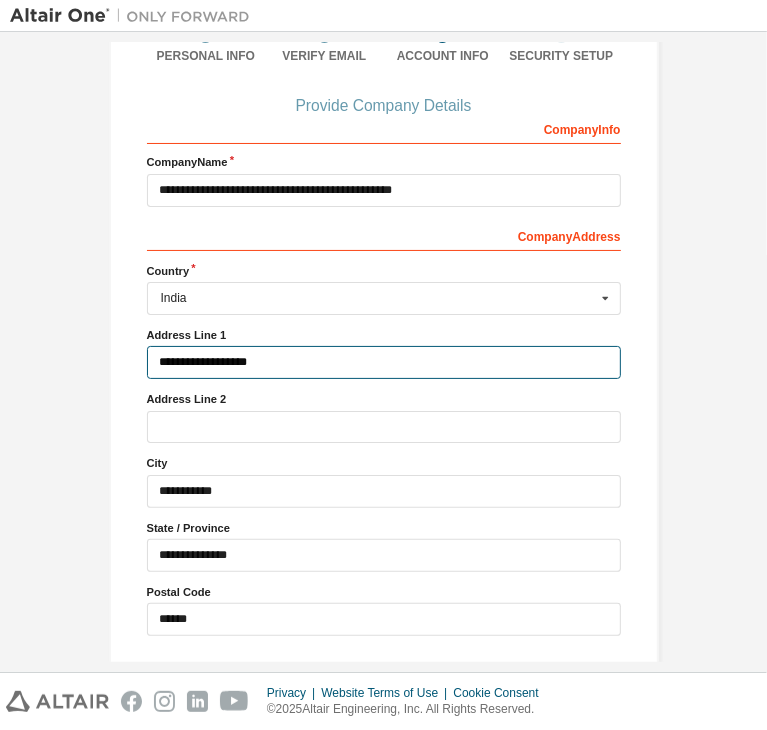 click on "**********" at bounding box center [384, 362] 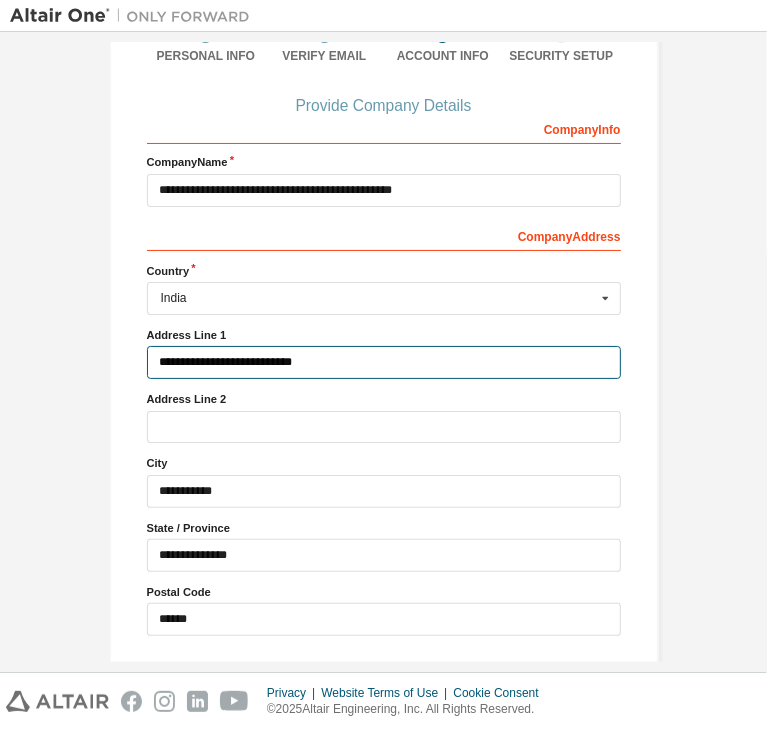 click on "**********" at bounding box center (384, 362) 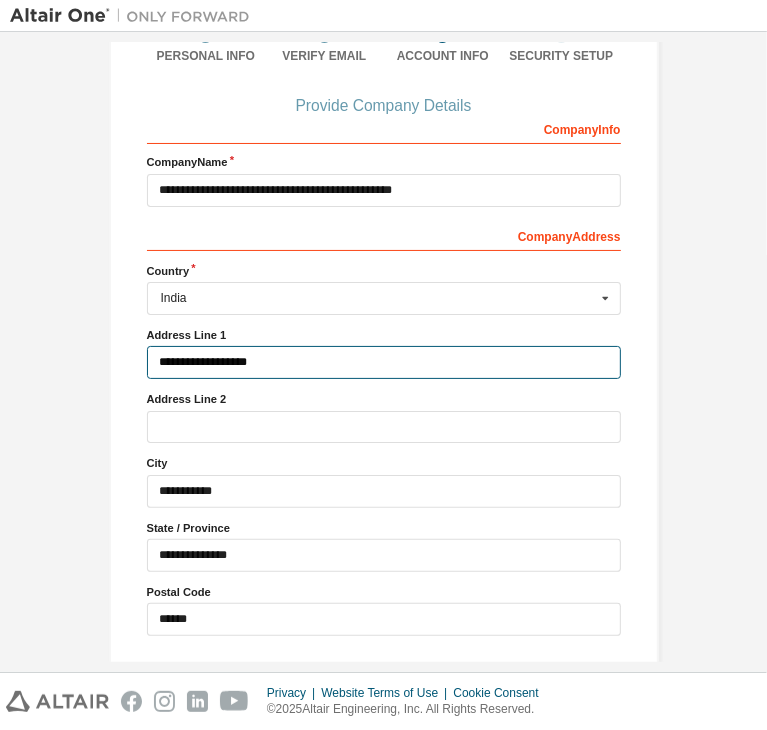 click on "**********" at bounding box center [384, 362] 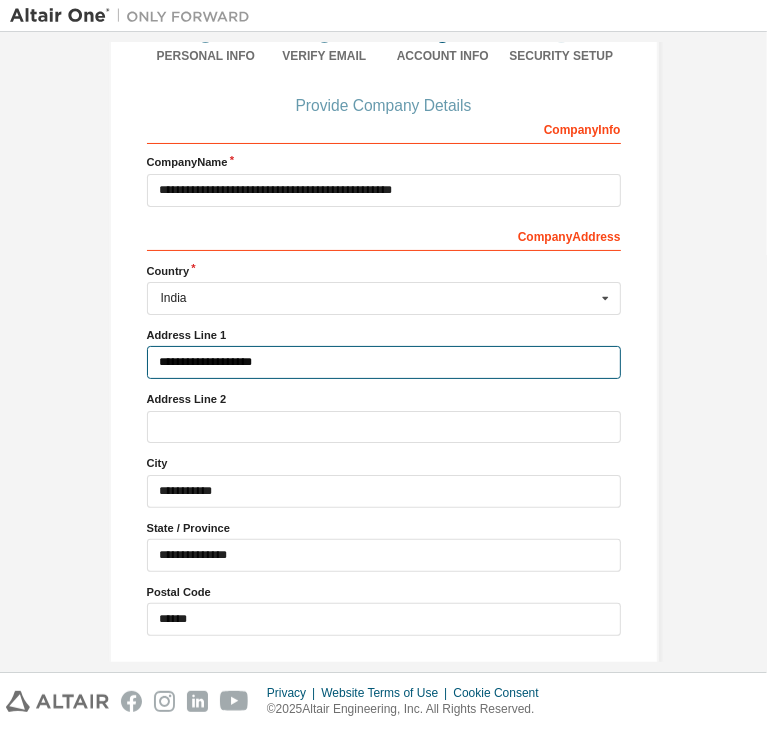 type on "**********" 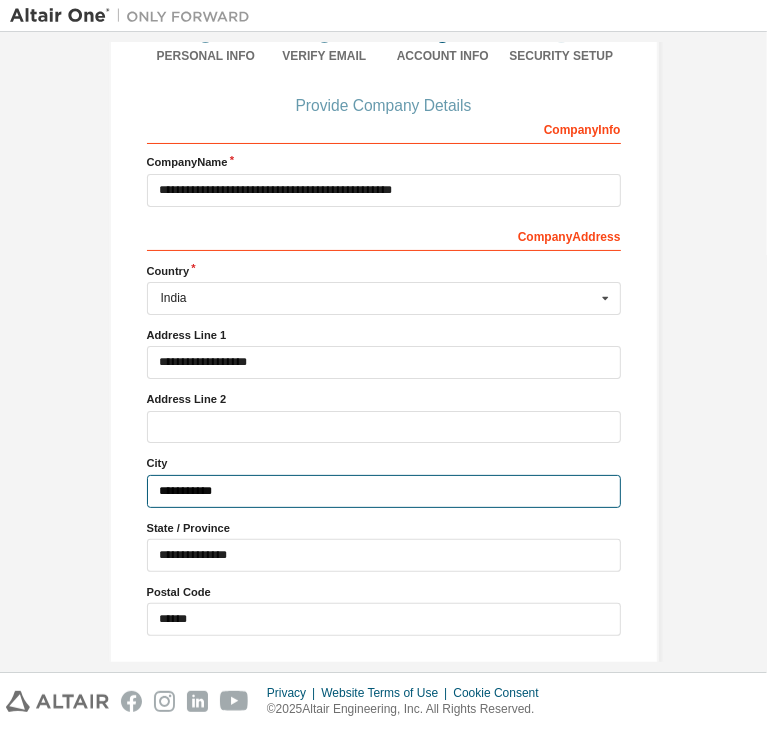 click on "**********" at bounding box center (384, 491) 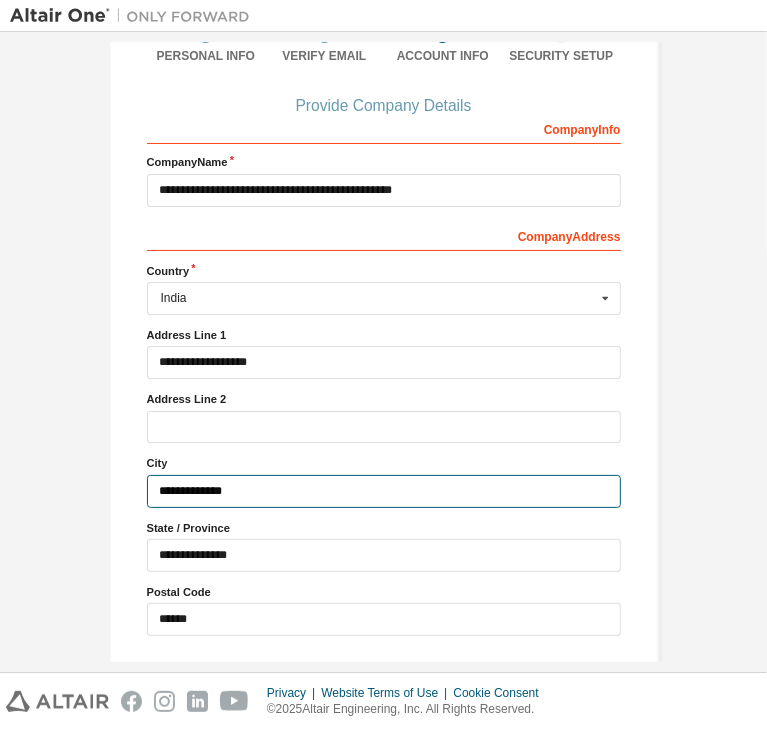 type on "**********" 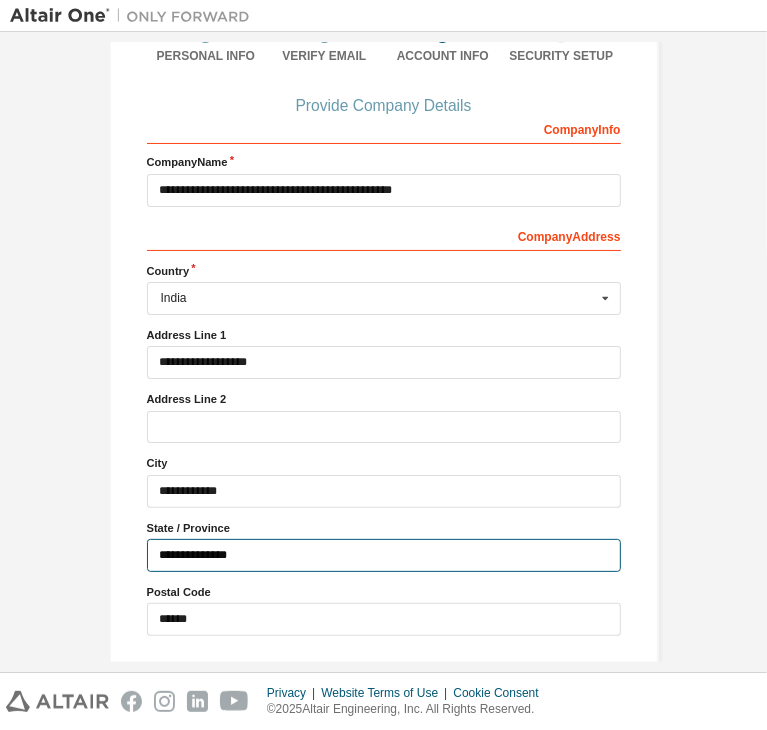 click on "**********" at bounding box center [384, 555] 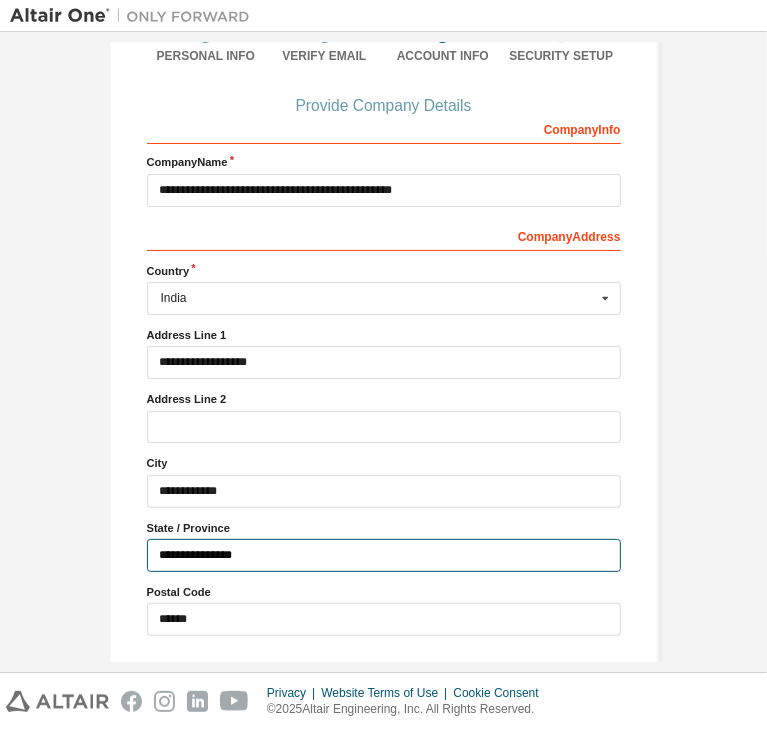 type on "**********" 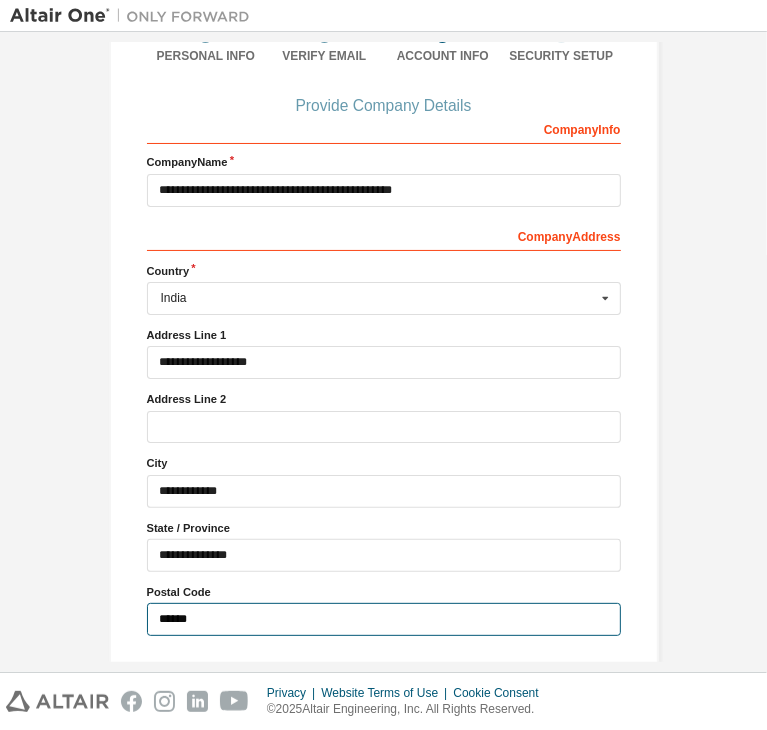 click on "******" at bounding box center (384, 619) 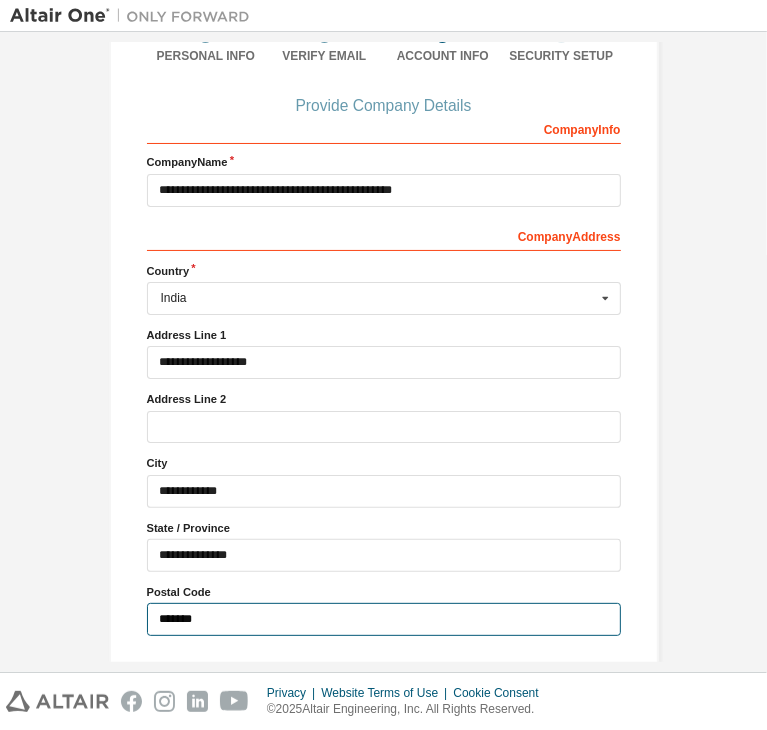 type on "******" 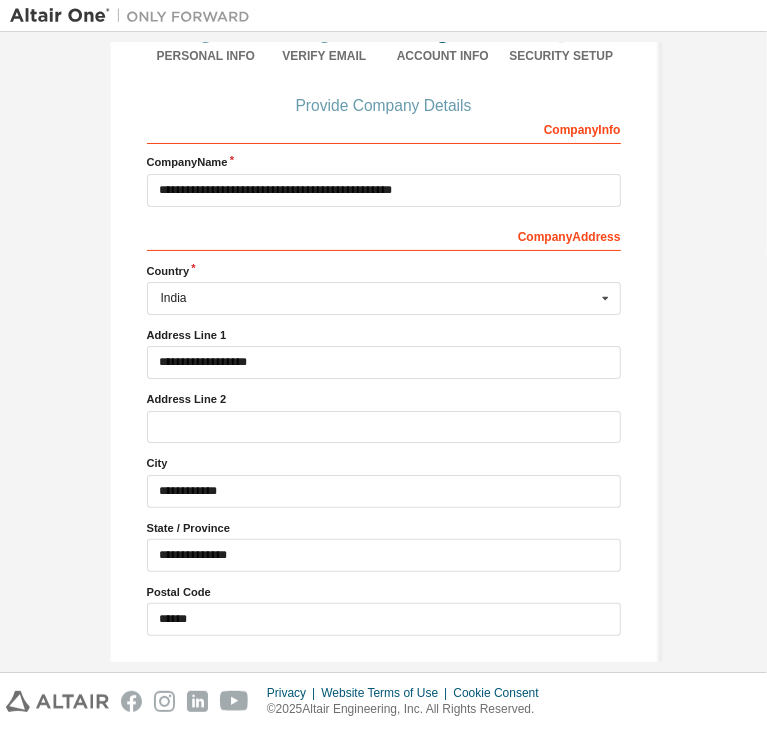 click on "Next" at bounding box center (382, 677) 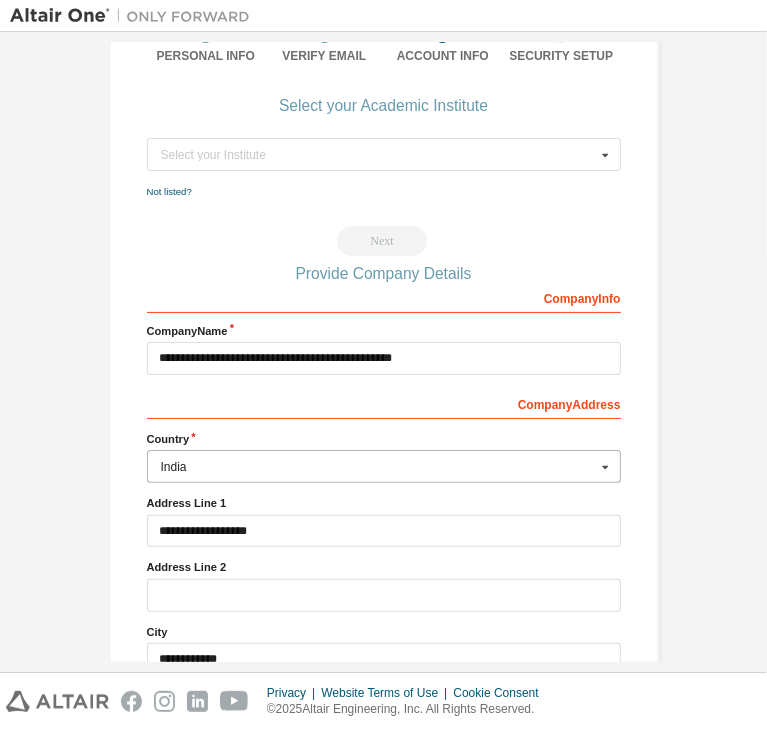 scroll, scrollTop: 0, scrollLeft: 0, axis: both 